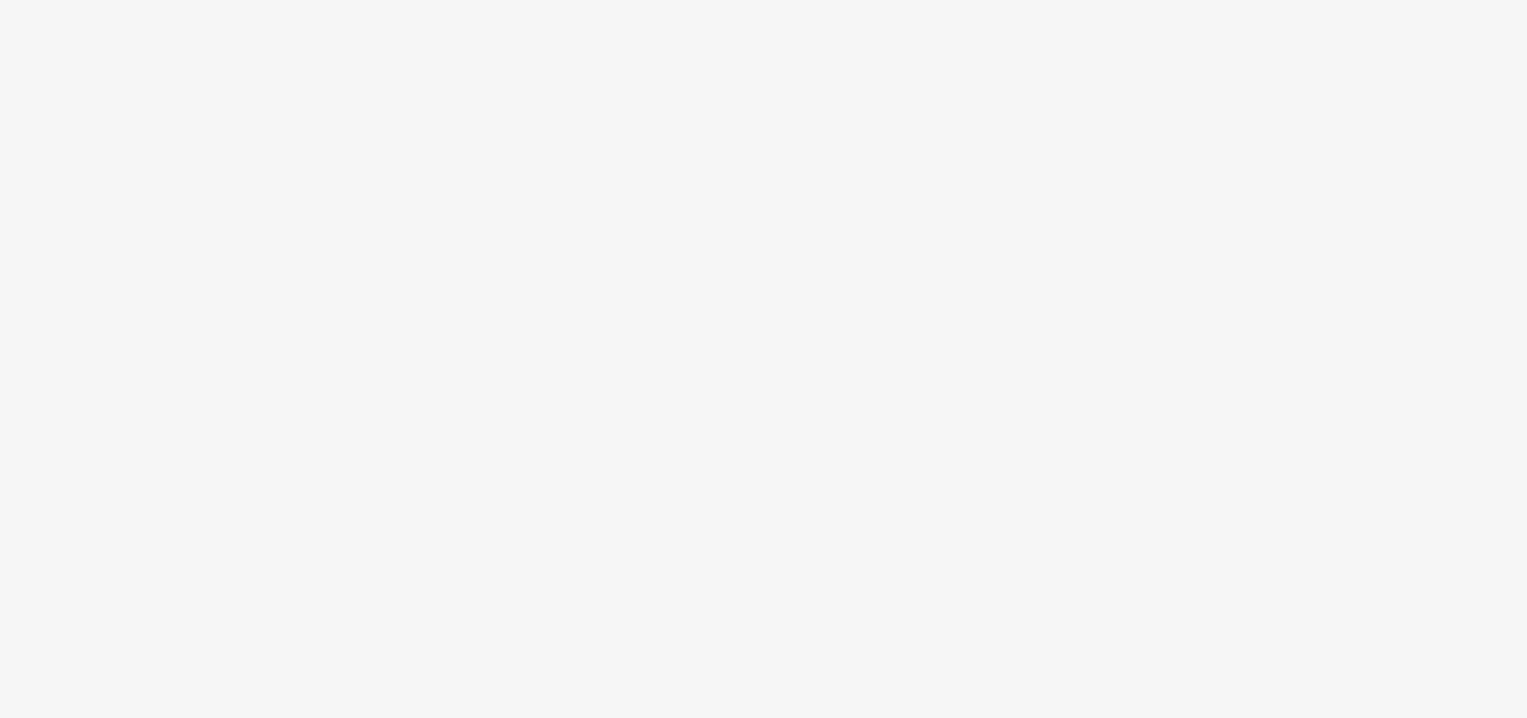 scroll, scrollTop: 0, scrollLeft: 0, axis: both 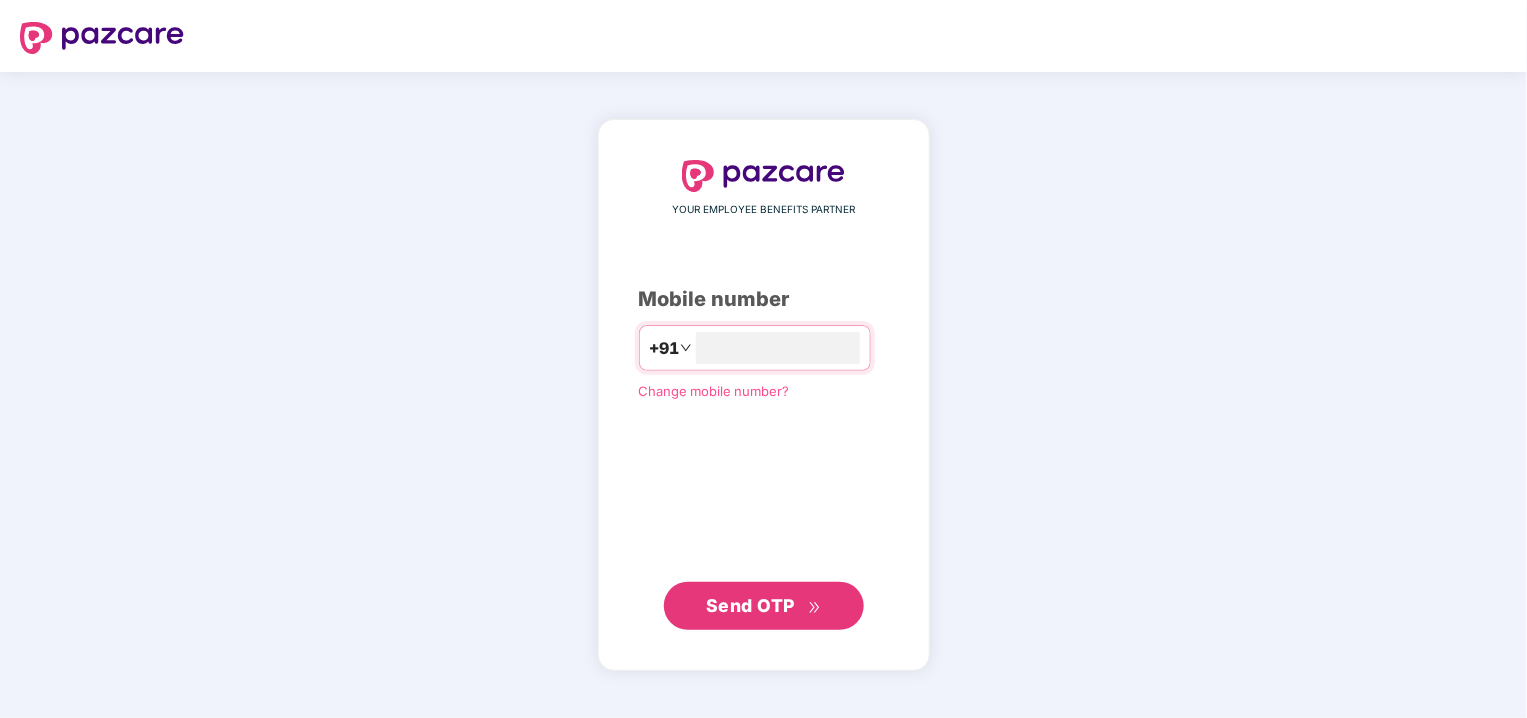 type on "**********" 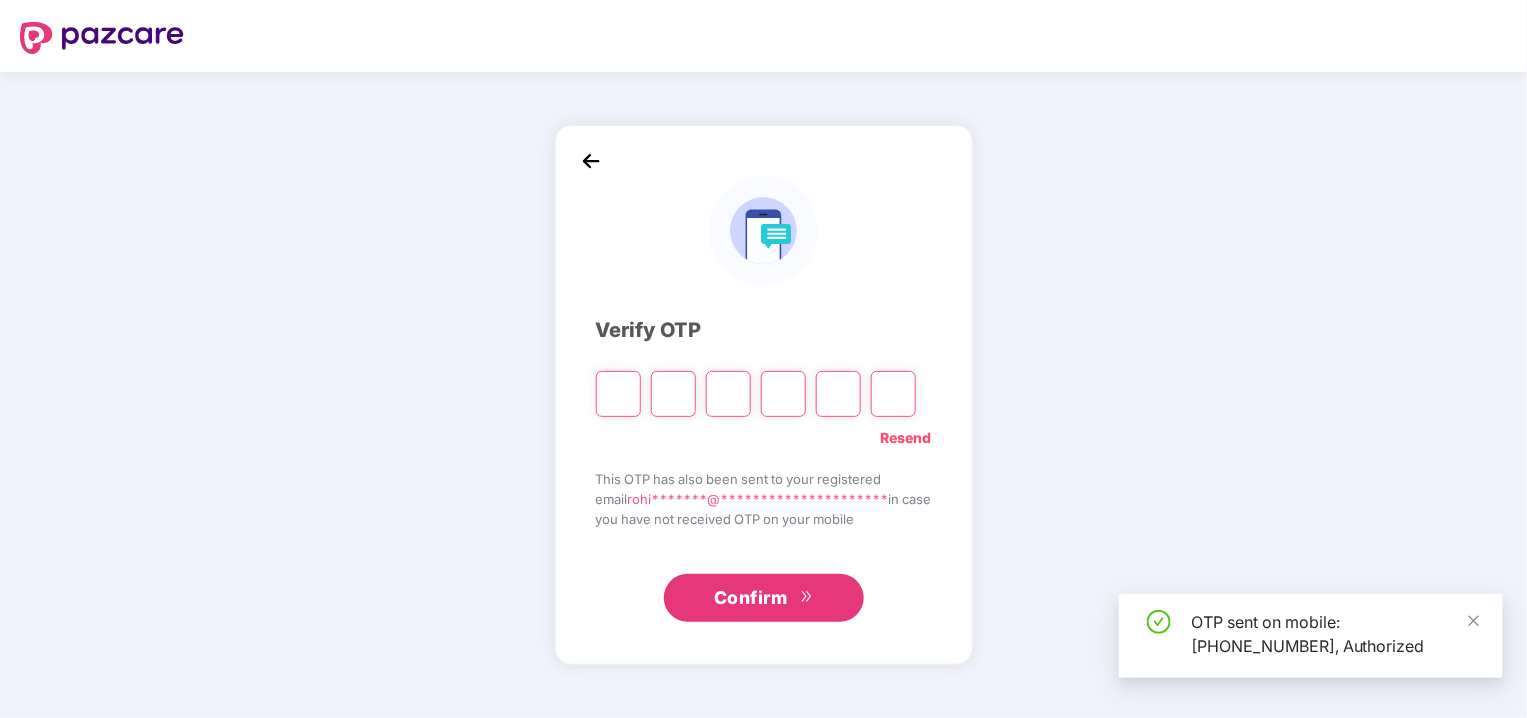 type on "*" 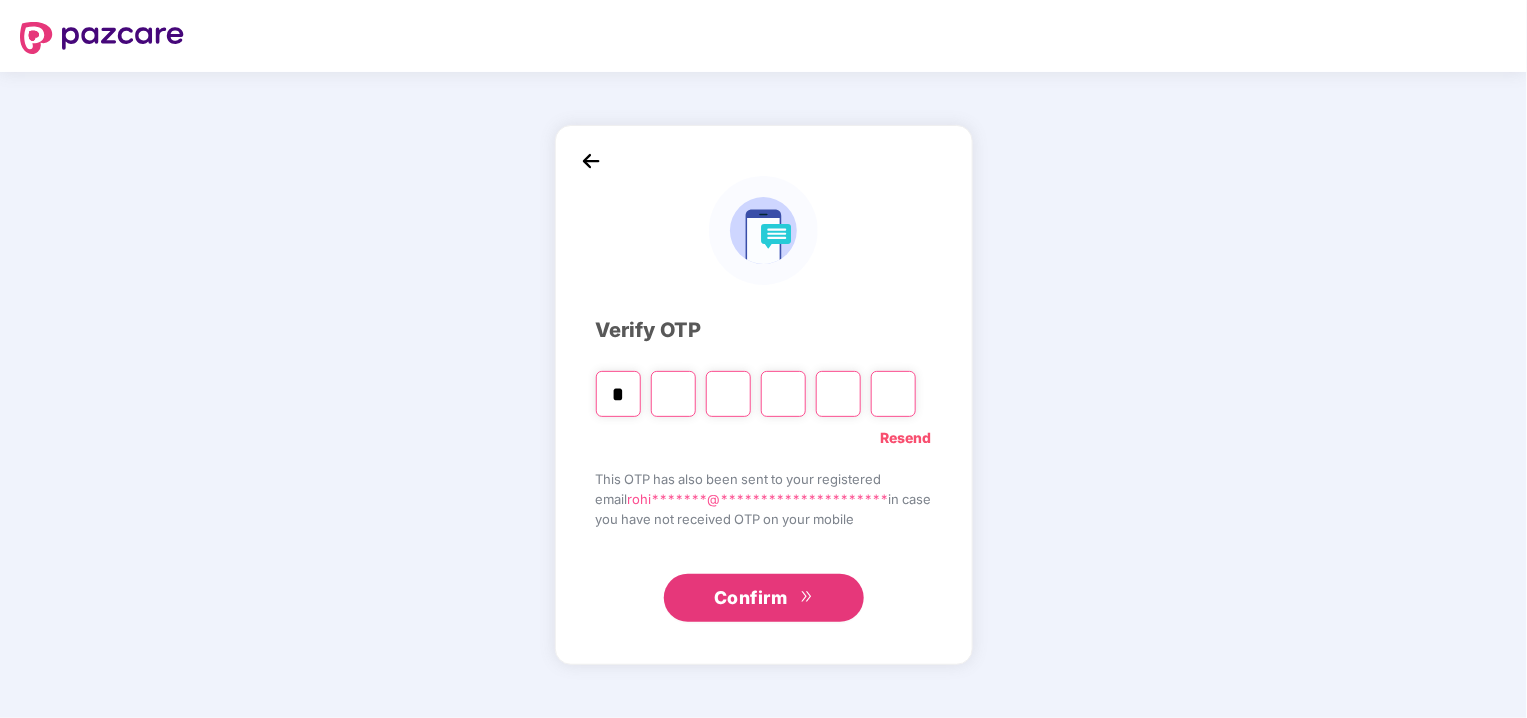 type on "*" 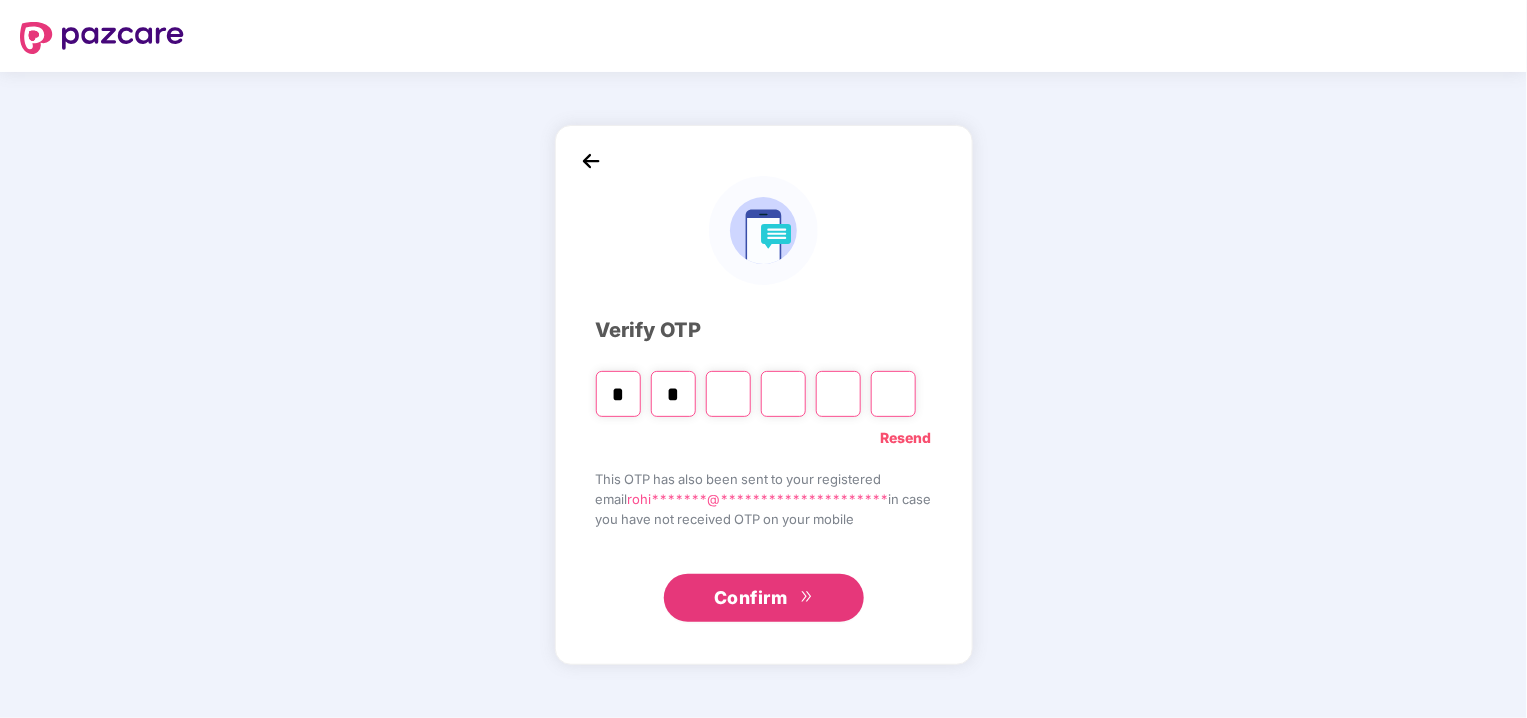 type on "*" 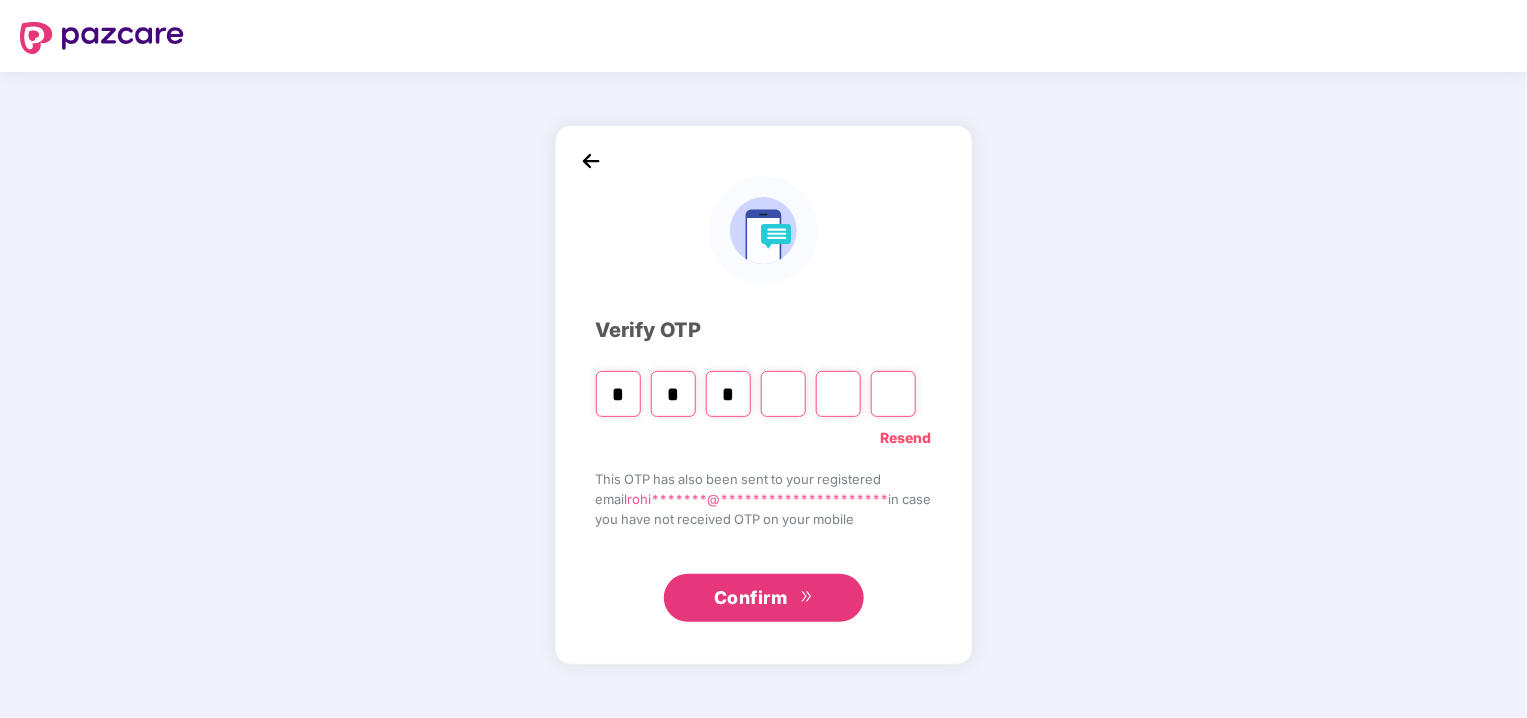 type on "*" 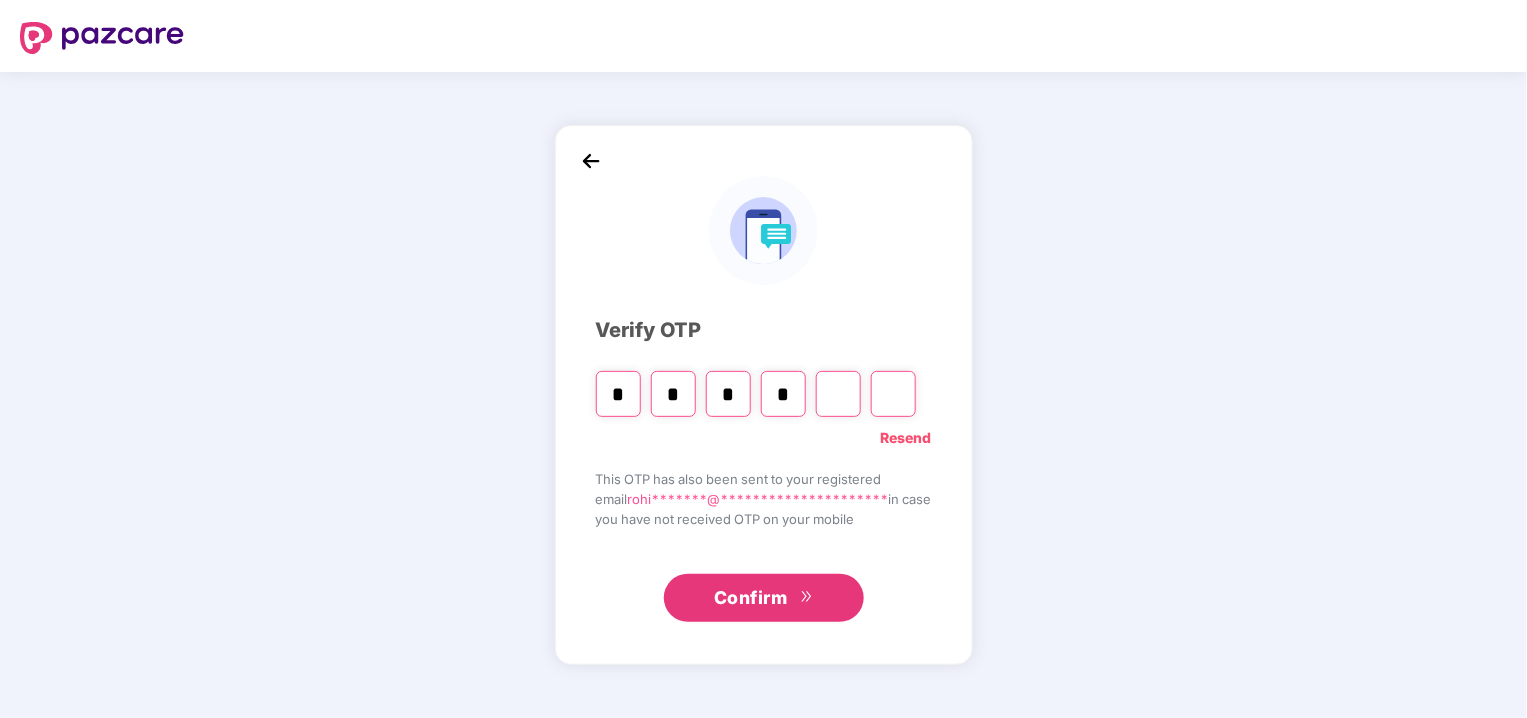 type on "*" 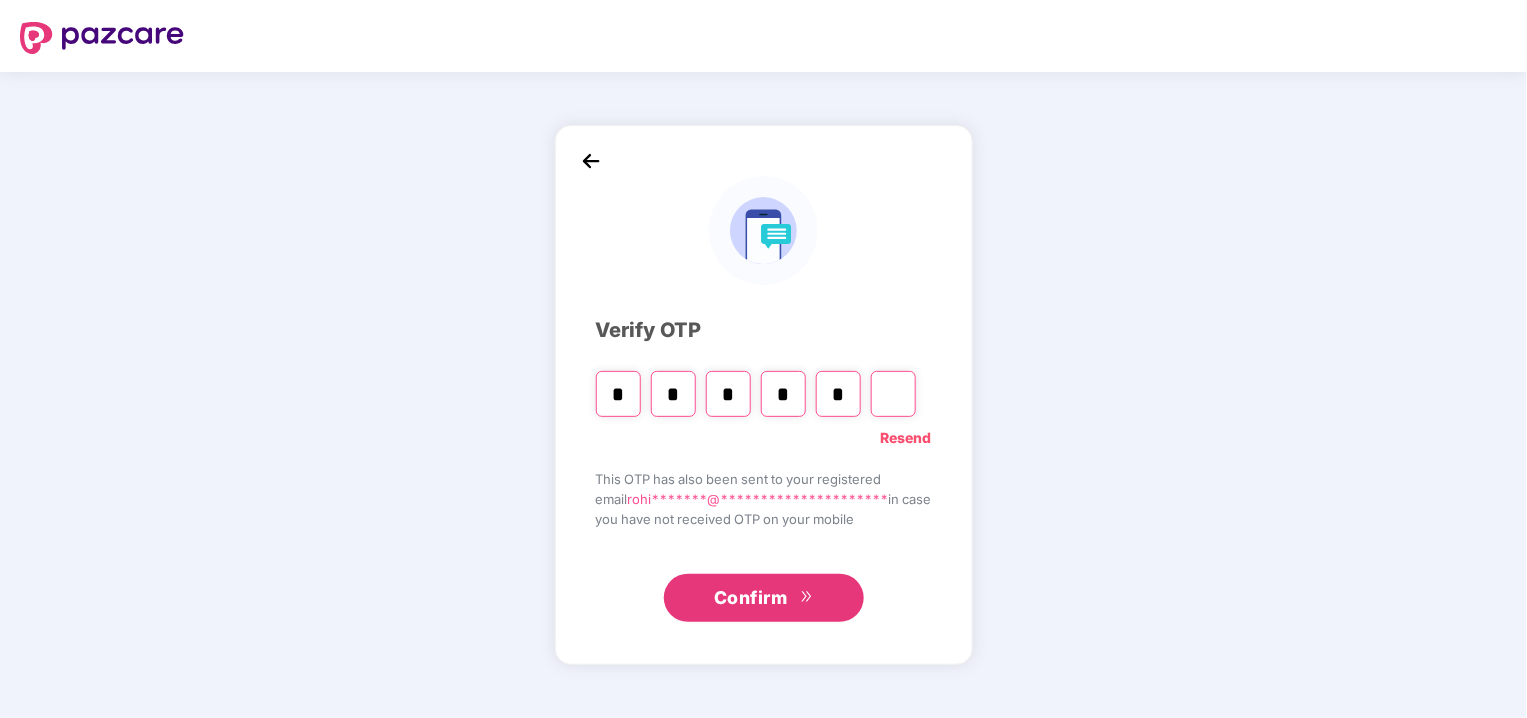 type on "*" 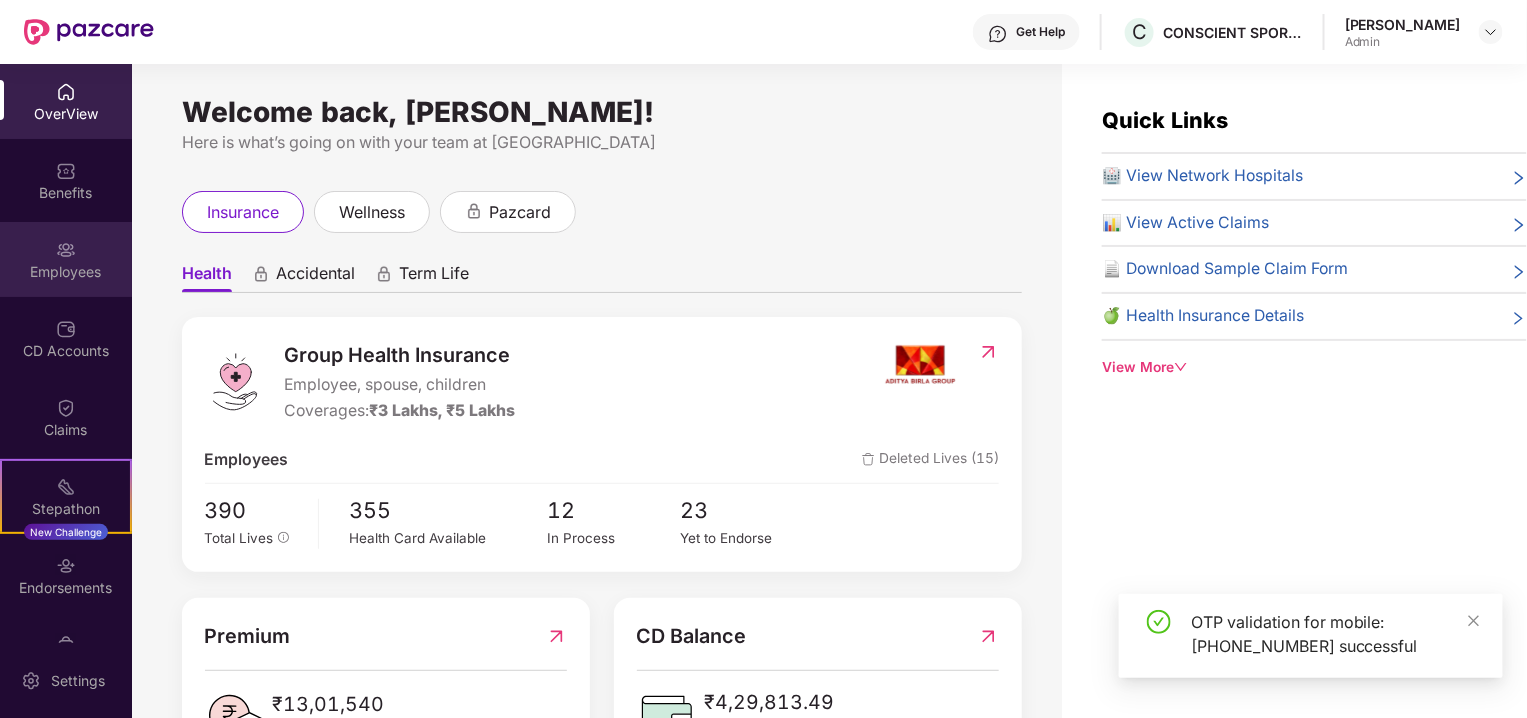 click on "Employees" at bounding box center [66, 259] 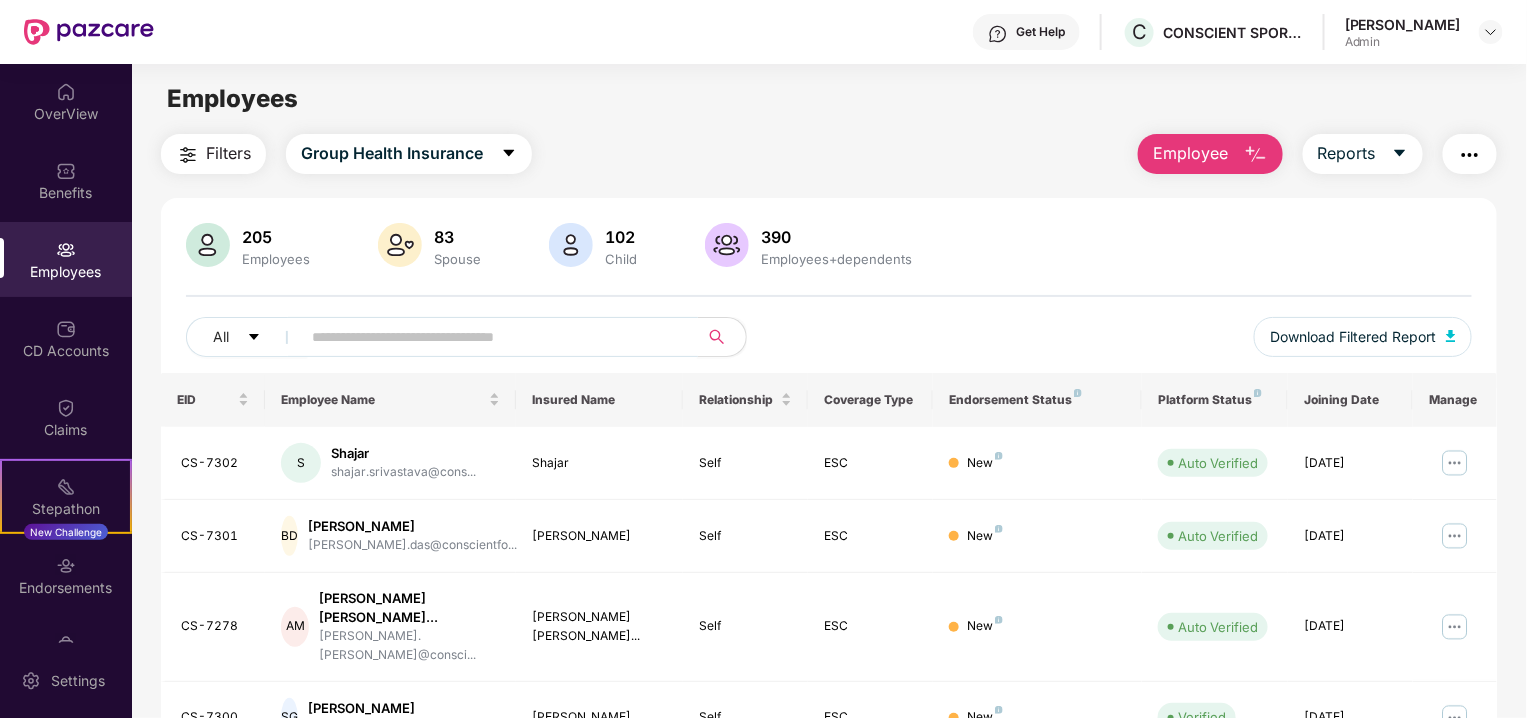 click at bounding box center (491, 337) 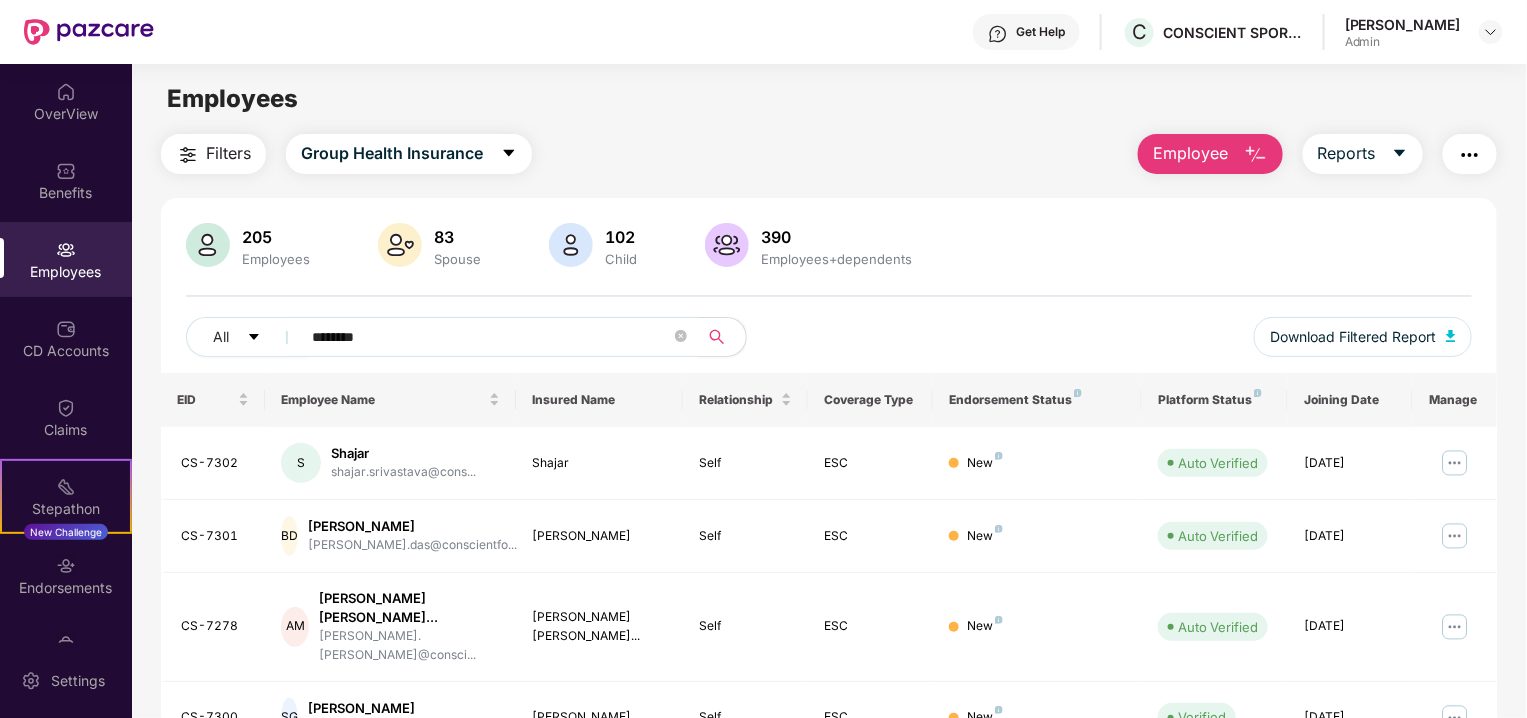 type on "********" 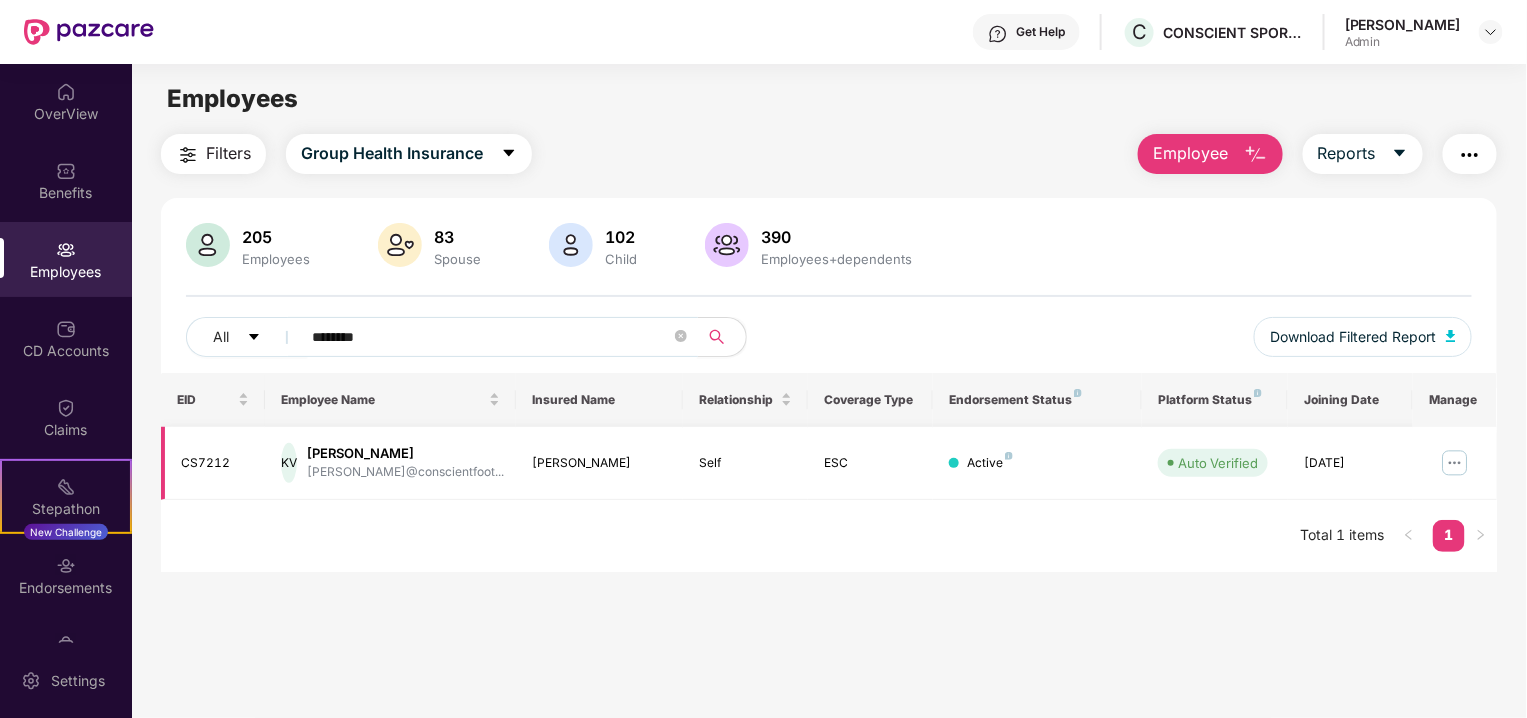 click at bounding box center [1455, 463] 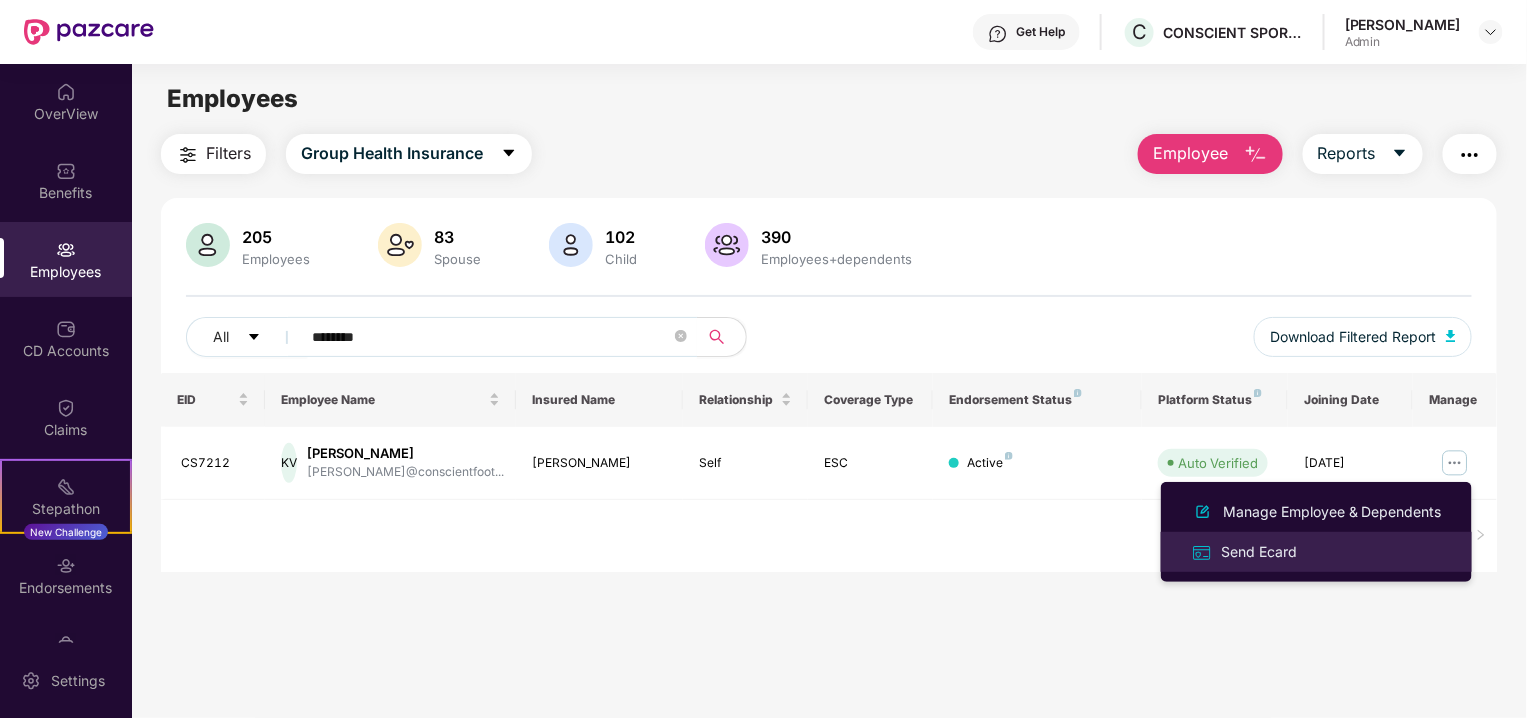 click on "Send Ecard" at bounding box center (1259, 552) 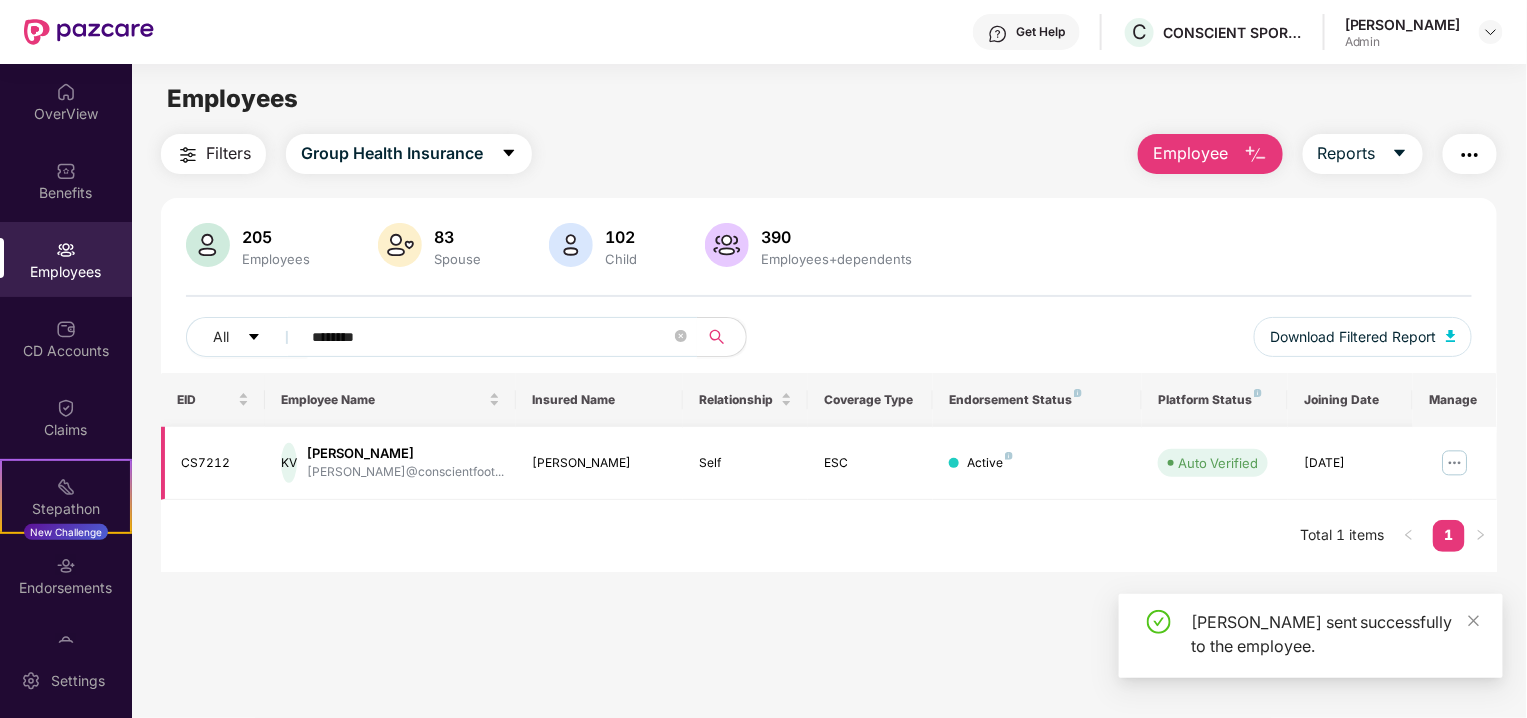 click at bounding box center [1455, 463] 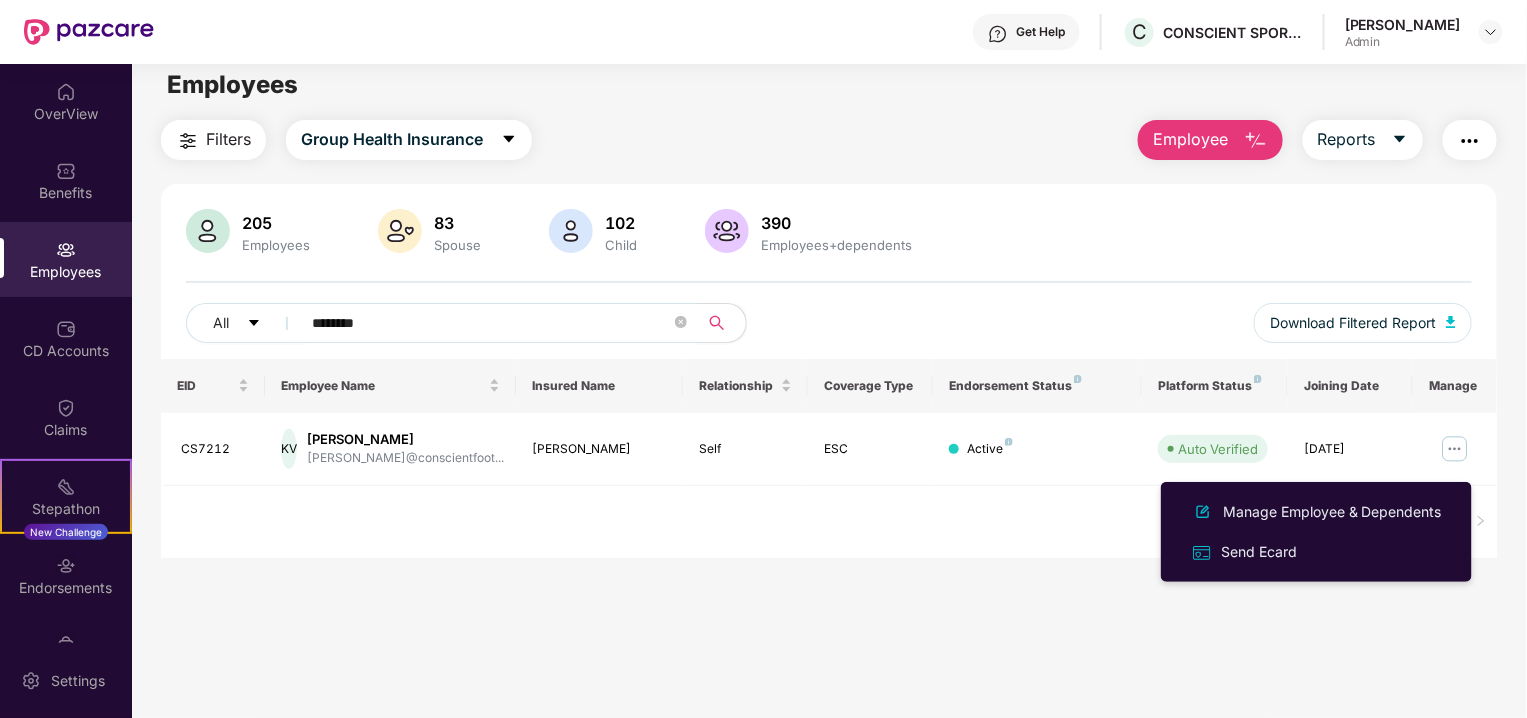 scroll, scrollTop: 18, scrollLeft: 0, axis: vertical 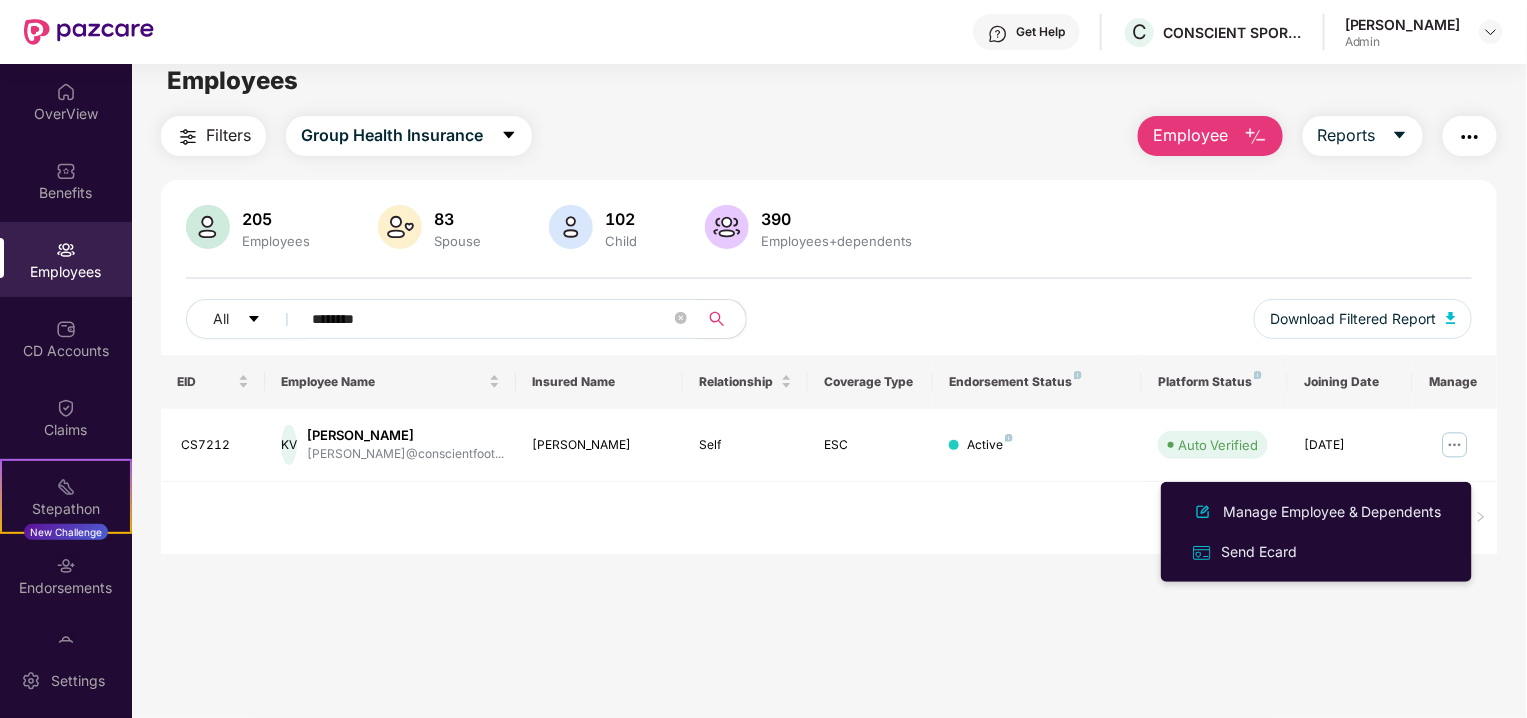 click on "Employees Filters Group Health Insurance Employee  Reports 205 Employees 83 Spouse 102 Child 390 Employees+dependents All ******** Download Filtered Report EID Employee Name Insured Name Relationship Coverage Type Endorsement Status Platform Status Joining Date Manage                   CS7212 KV [PERSON_NAME]   [PERSON_NAME]@conscientfoot... [PERSON_NAME] Self ESC Active Auto Verified [DATE] Total 1 items 1" at bounding box center (829, 405) 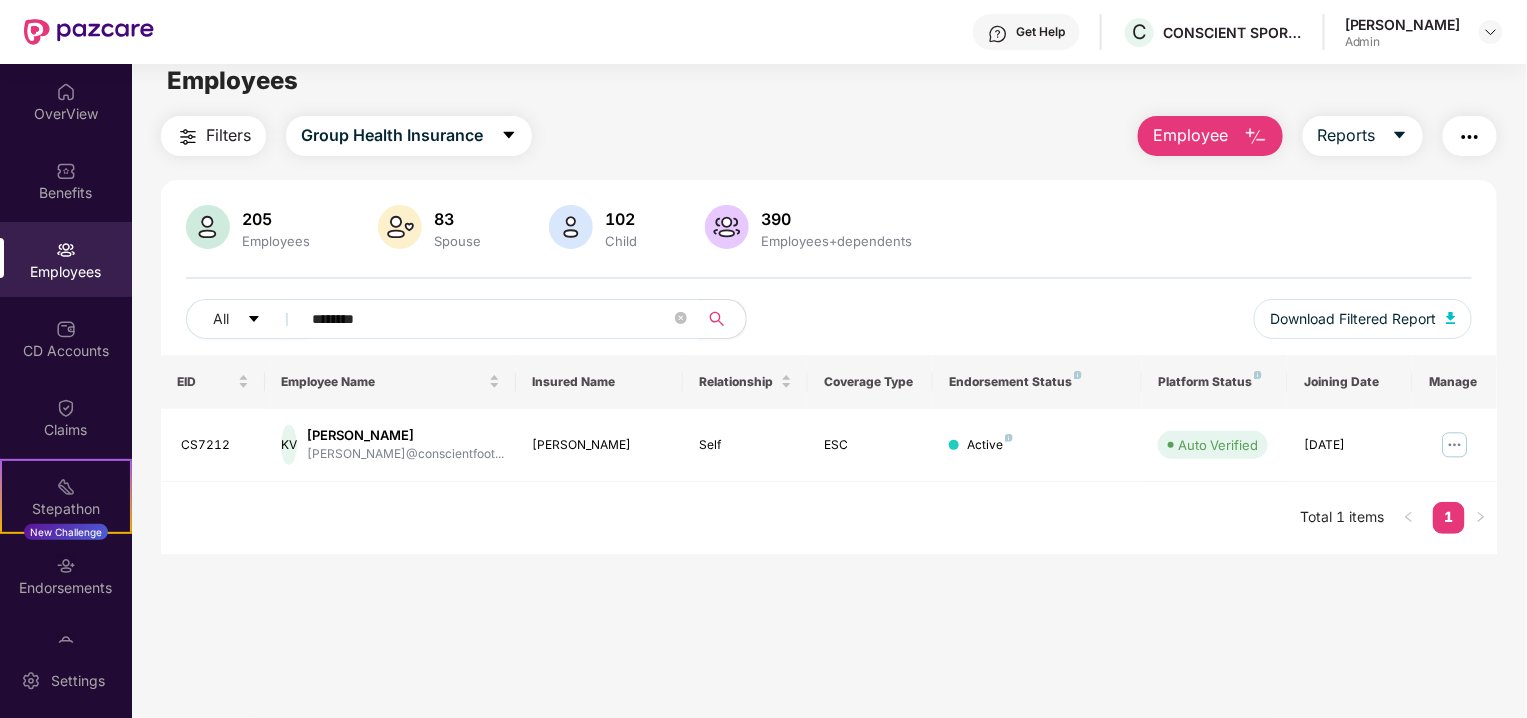 click on "********" at bounding box center (491, 319) 